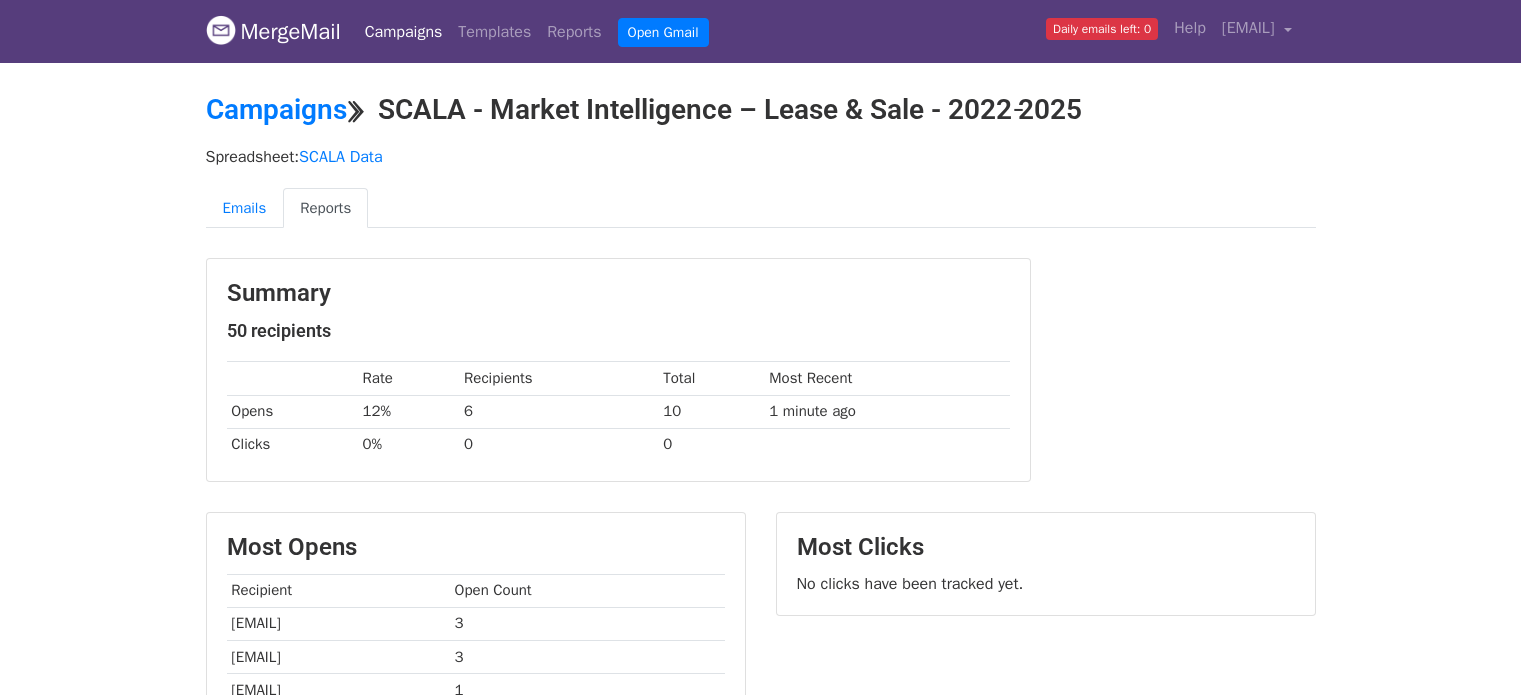 scroll, scrollTop: 0, scrollLeft: 0, axis: both 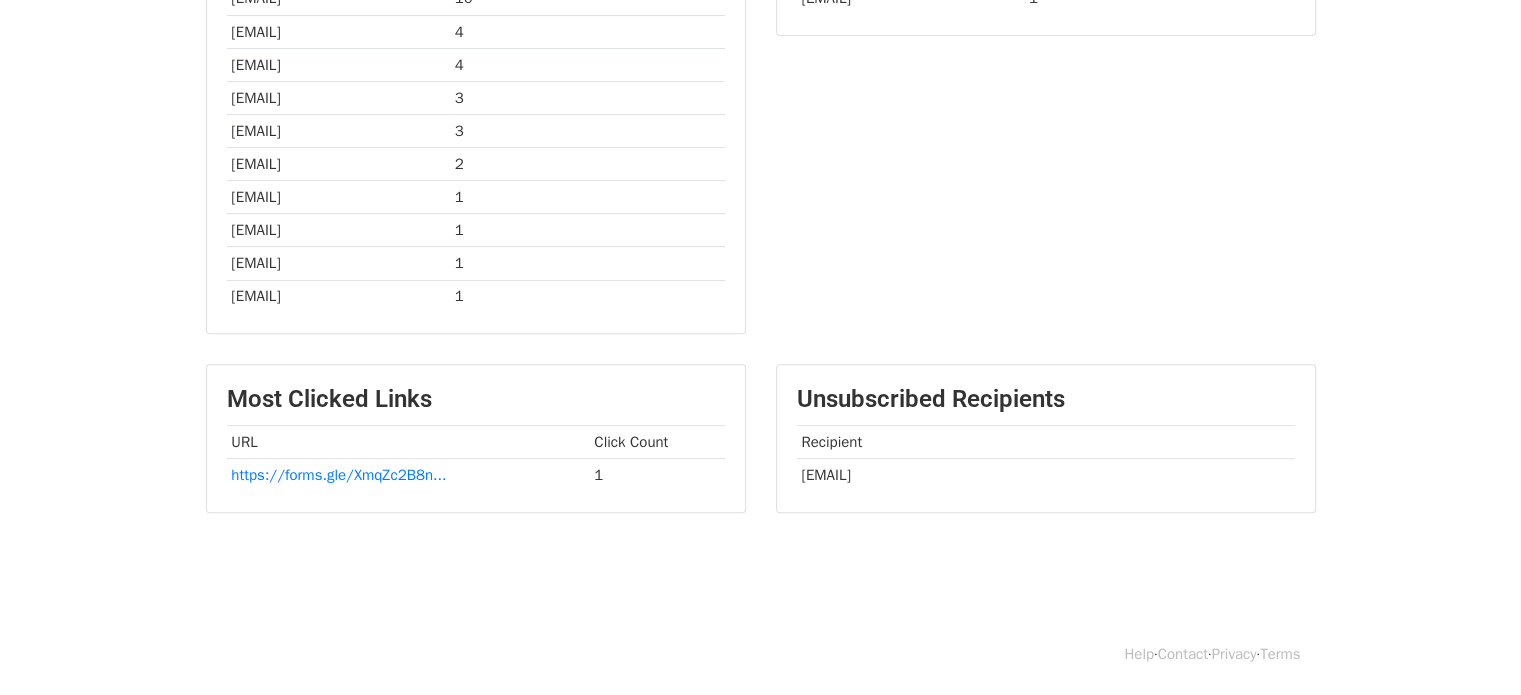 click on "leong.elinor@gmail.com" at bounding box center [1046, 475] 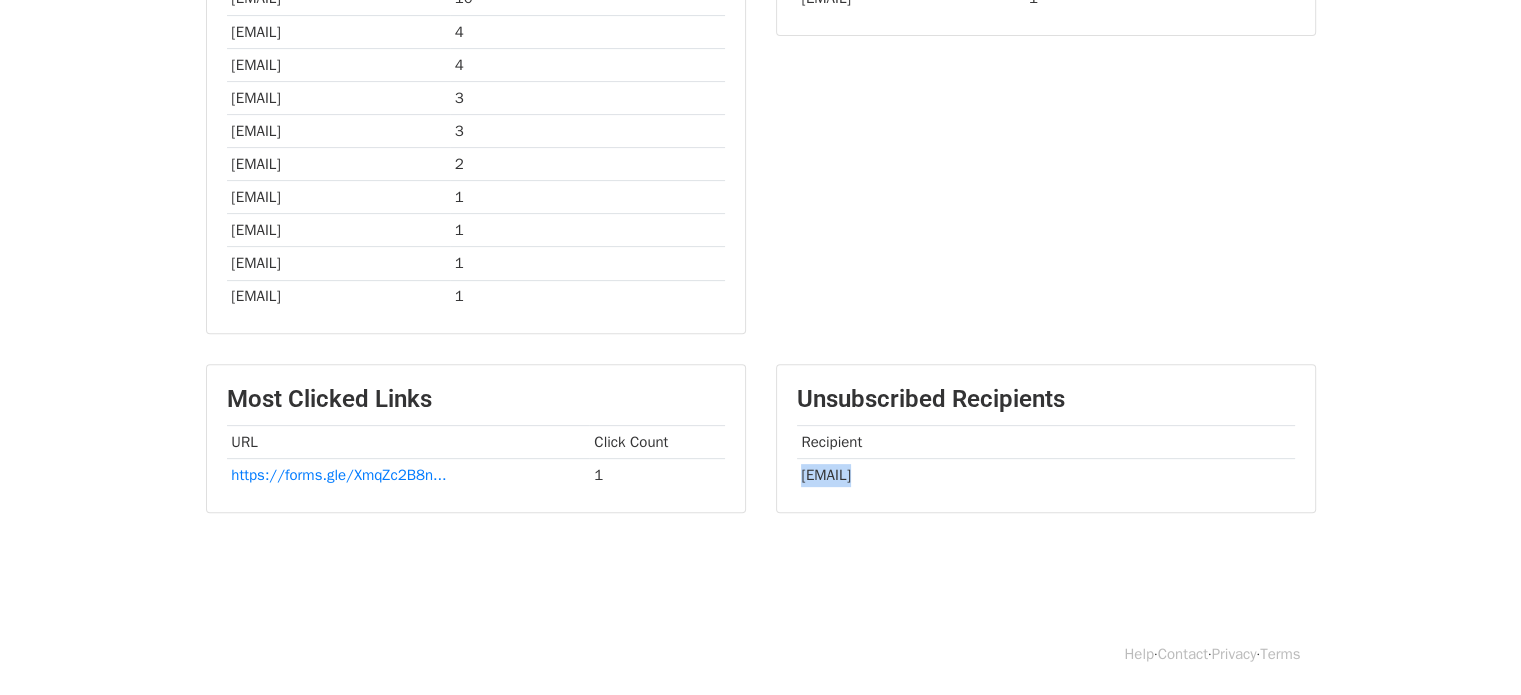copy on "leong.elinor@gmail.com" 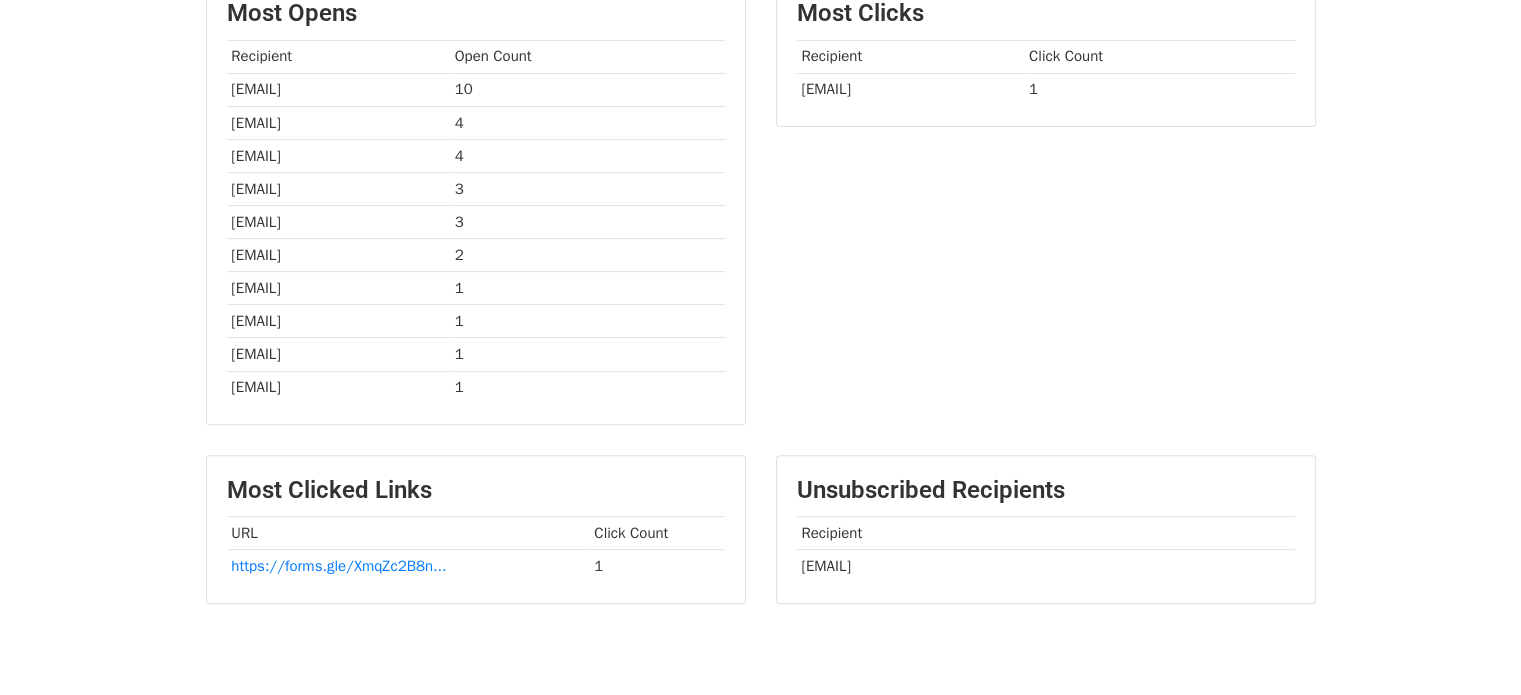 scroll, scrollTop: 500, scrollLeft: 0, axis: vertical 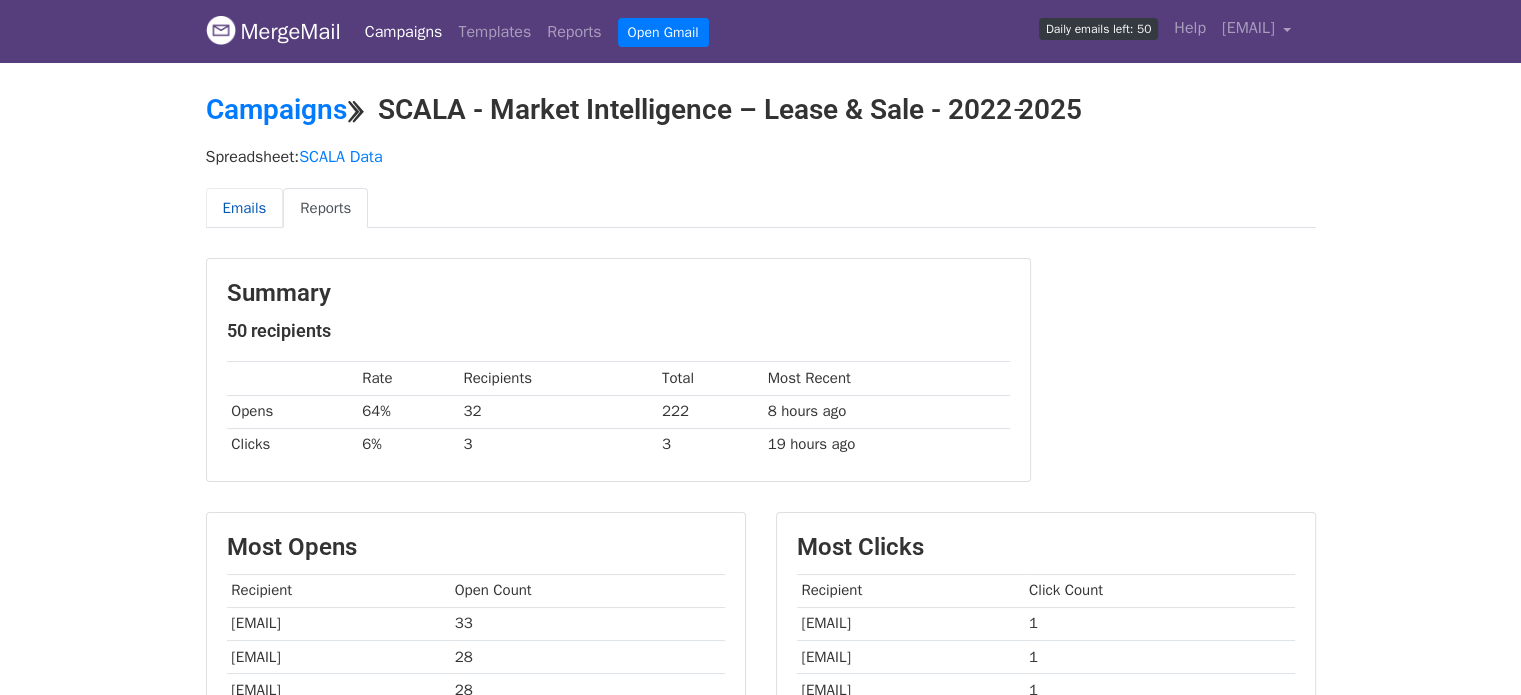 click on "Emails" at bounding box center (245, 208) 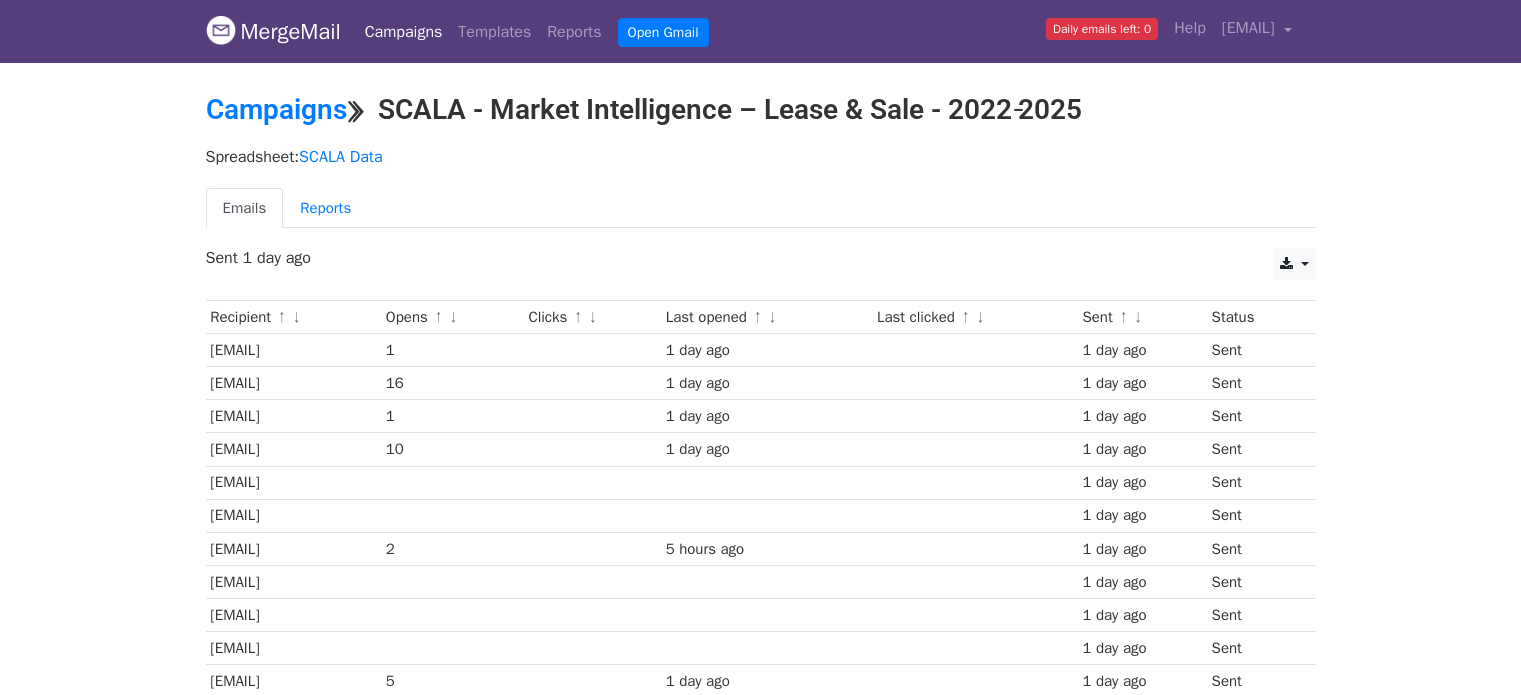 scroll, scrollTop: 0, scrollLeft: 0, axis: both 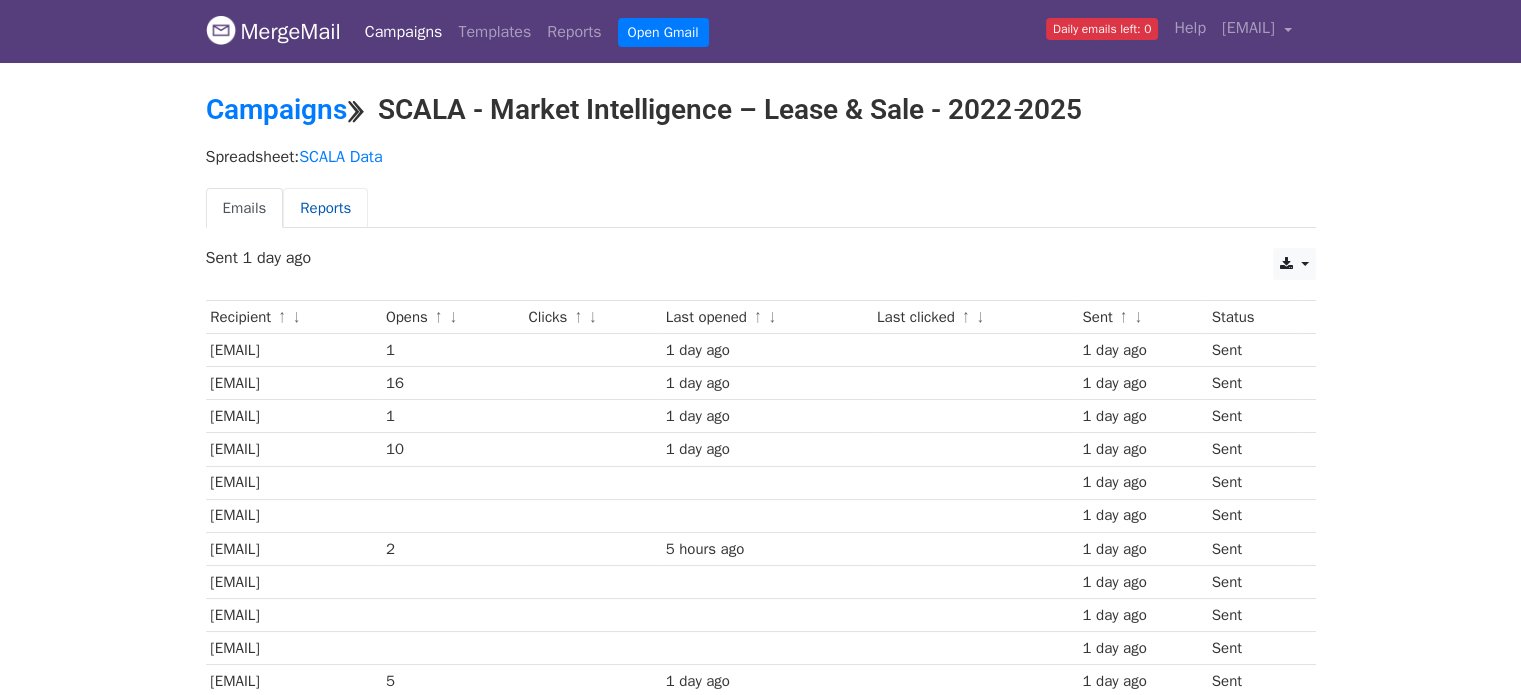 click on "Reports" at bounding box center [325, 208] 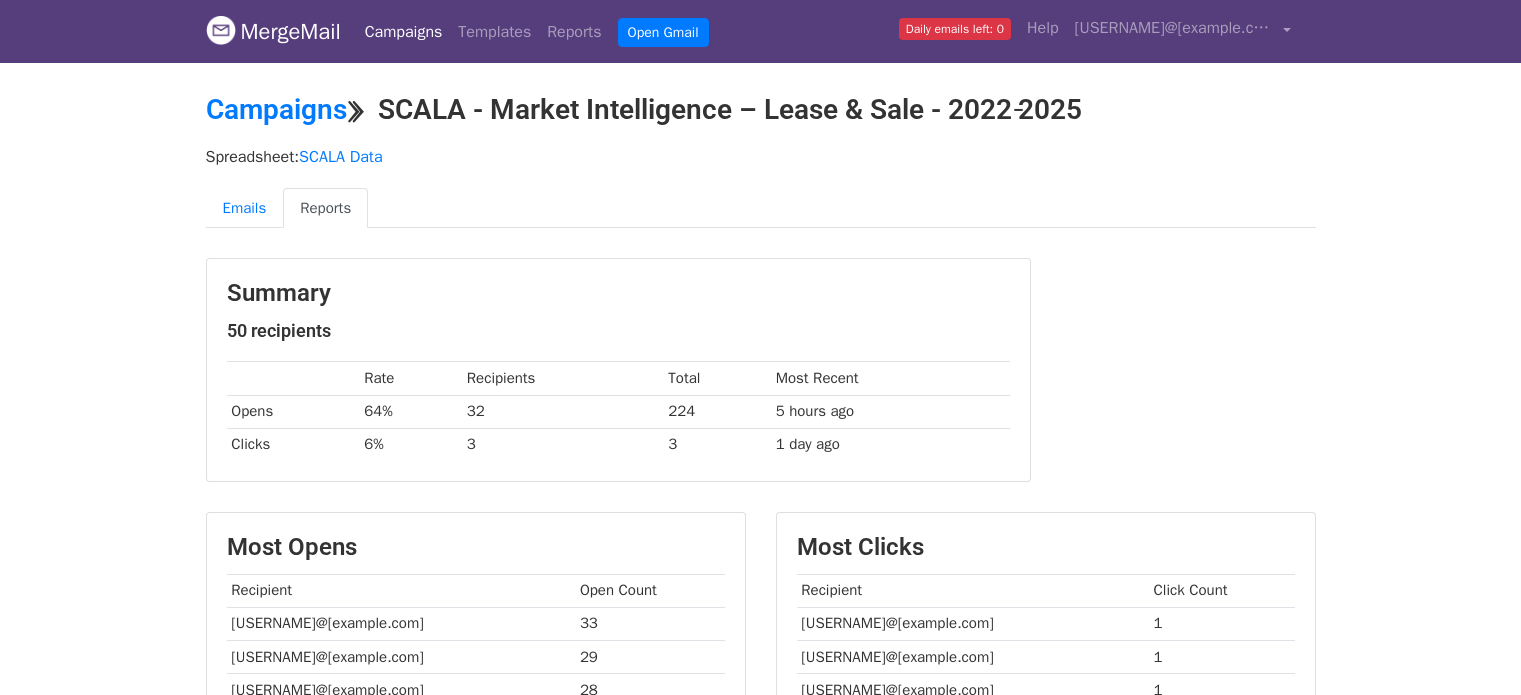 scroll, scrollTop: 0, scrollLeft: 0, axis: both 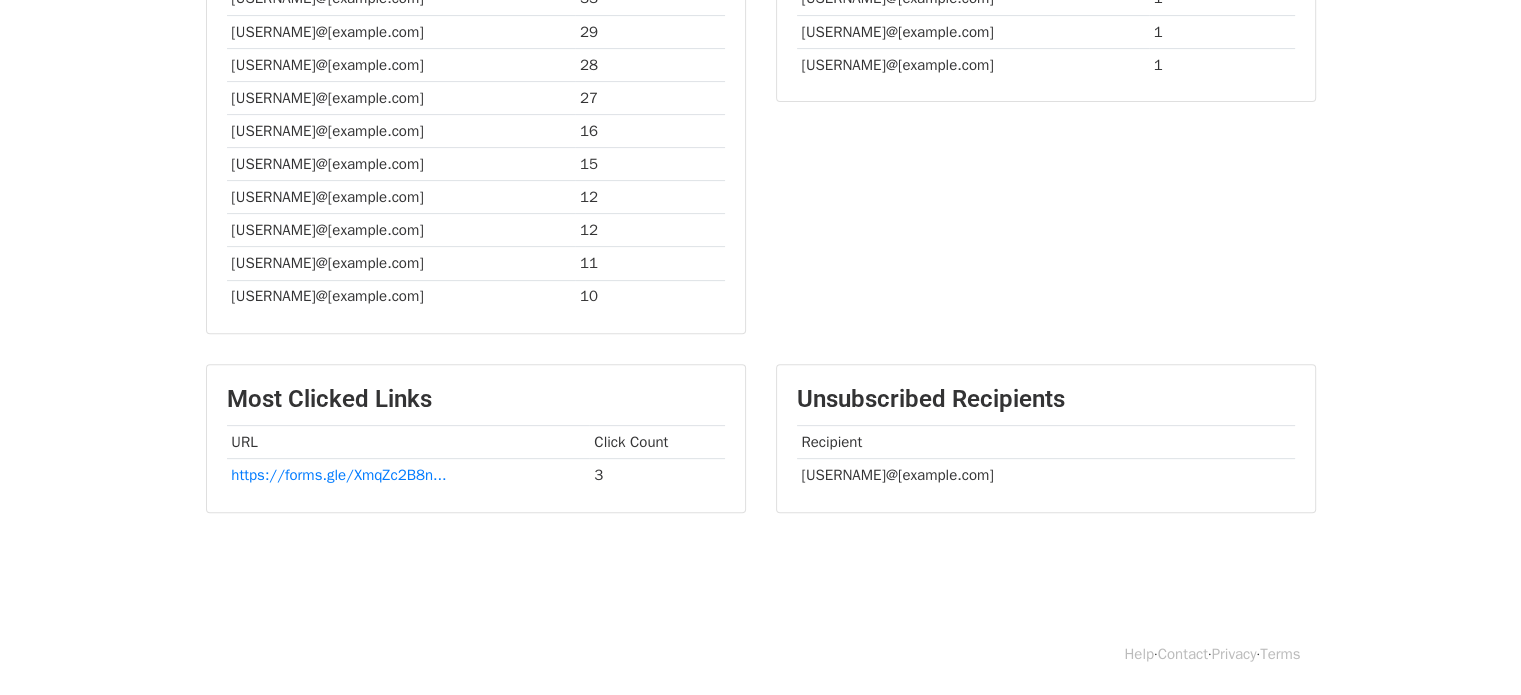 click on "[EMAIL]" at bounding box center [1046, 475] 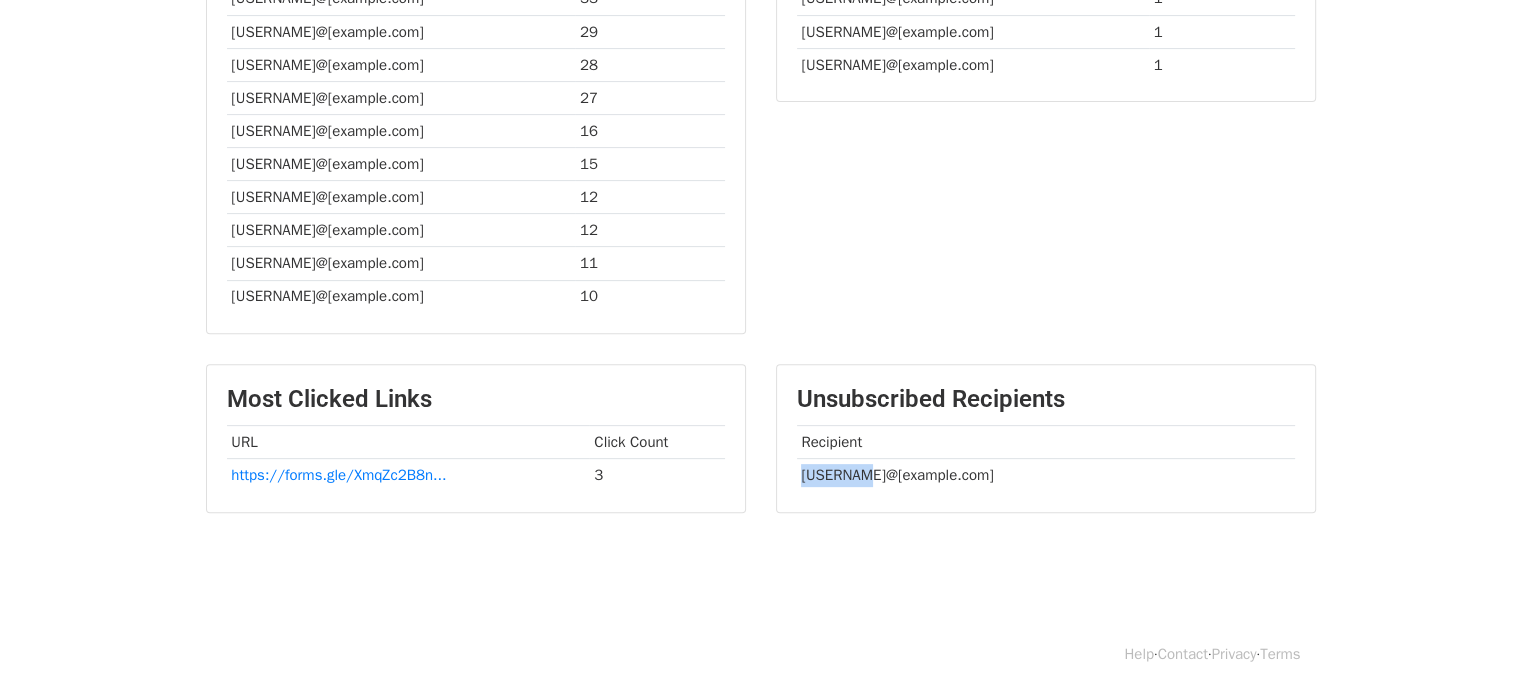 click on "[EMAIL]" at bounding box center [1046, 475] 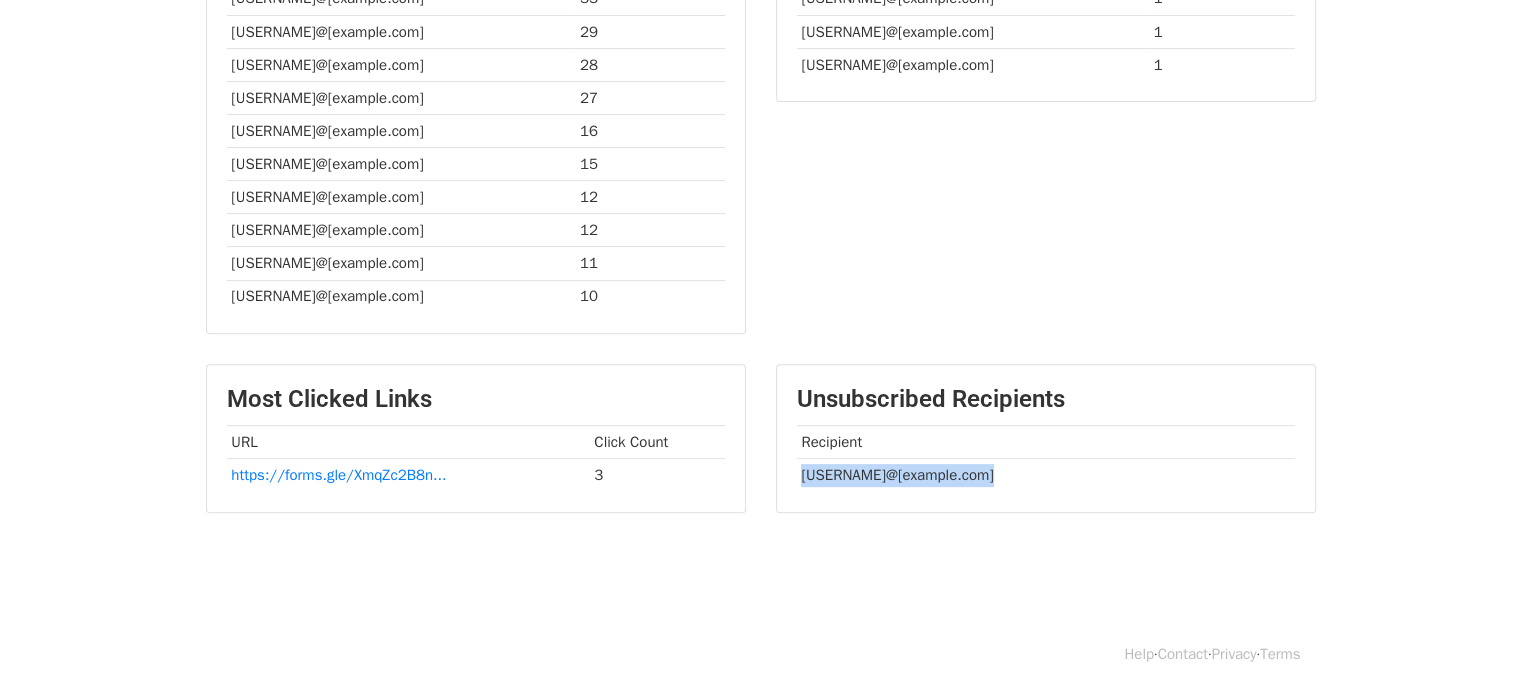 click on "[EMAIL]" at bounding box center [1046, 475] 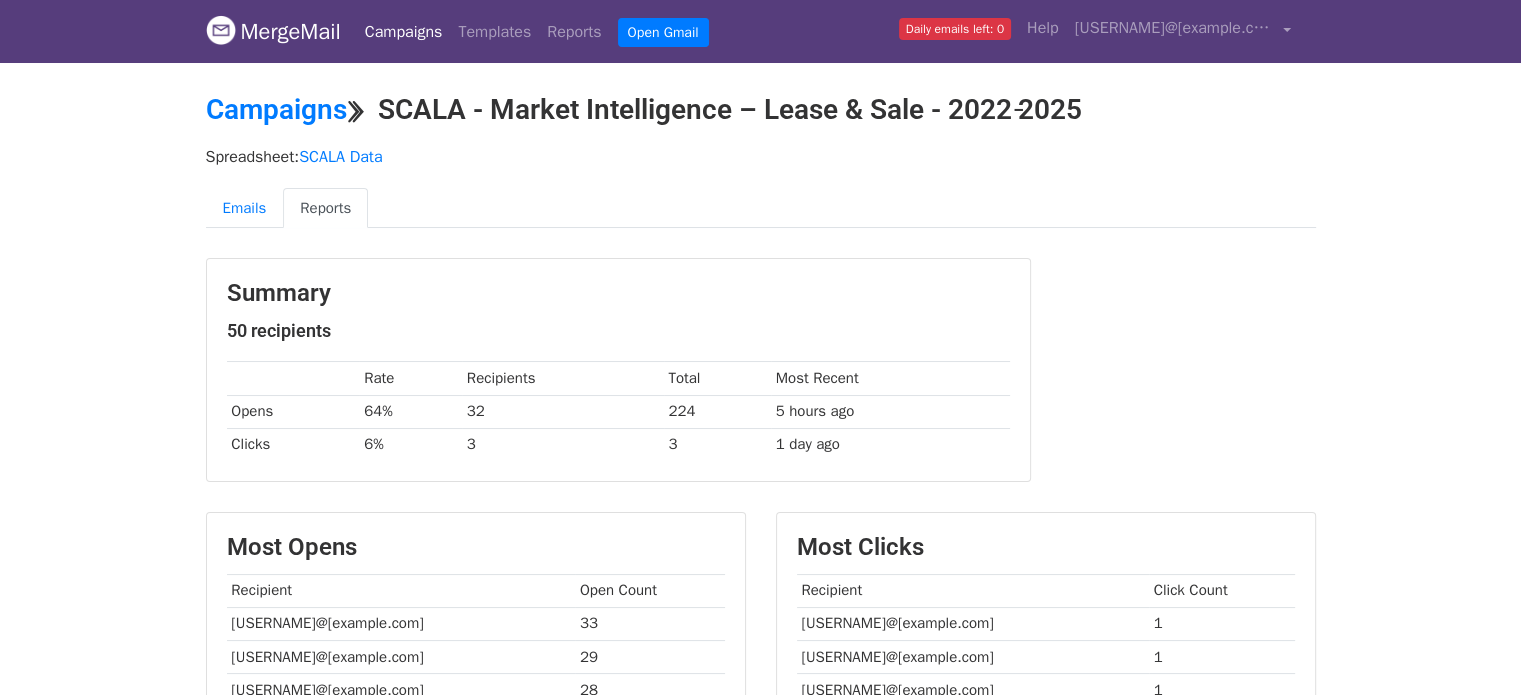 scroll, scrollTop: 0, scrollLeft: 0, axis: both 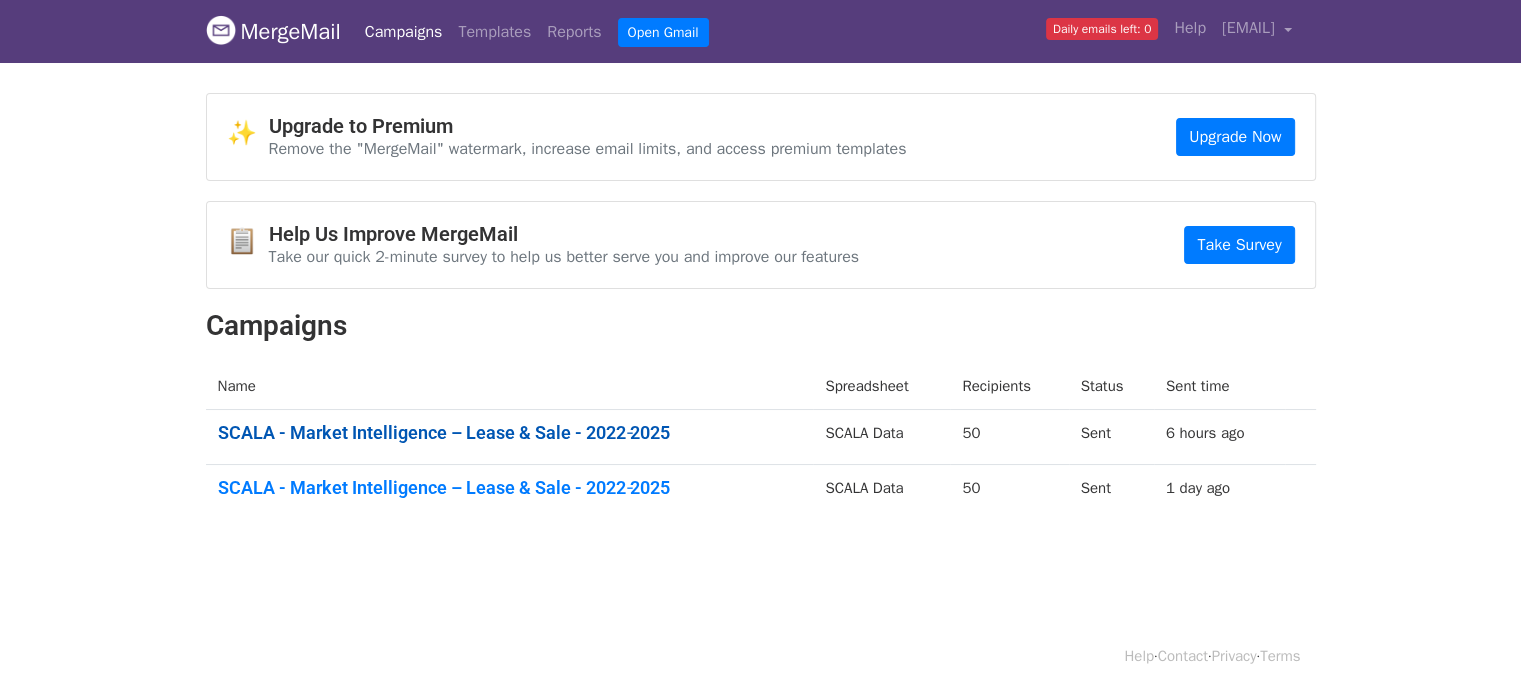 click on "SCALA - Market Intelligence – Lease & Sale - 2022‑2025" at bounding box center [510, 433] 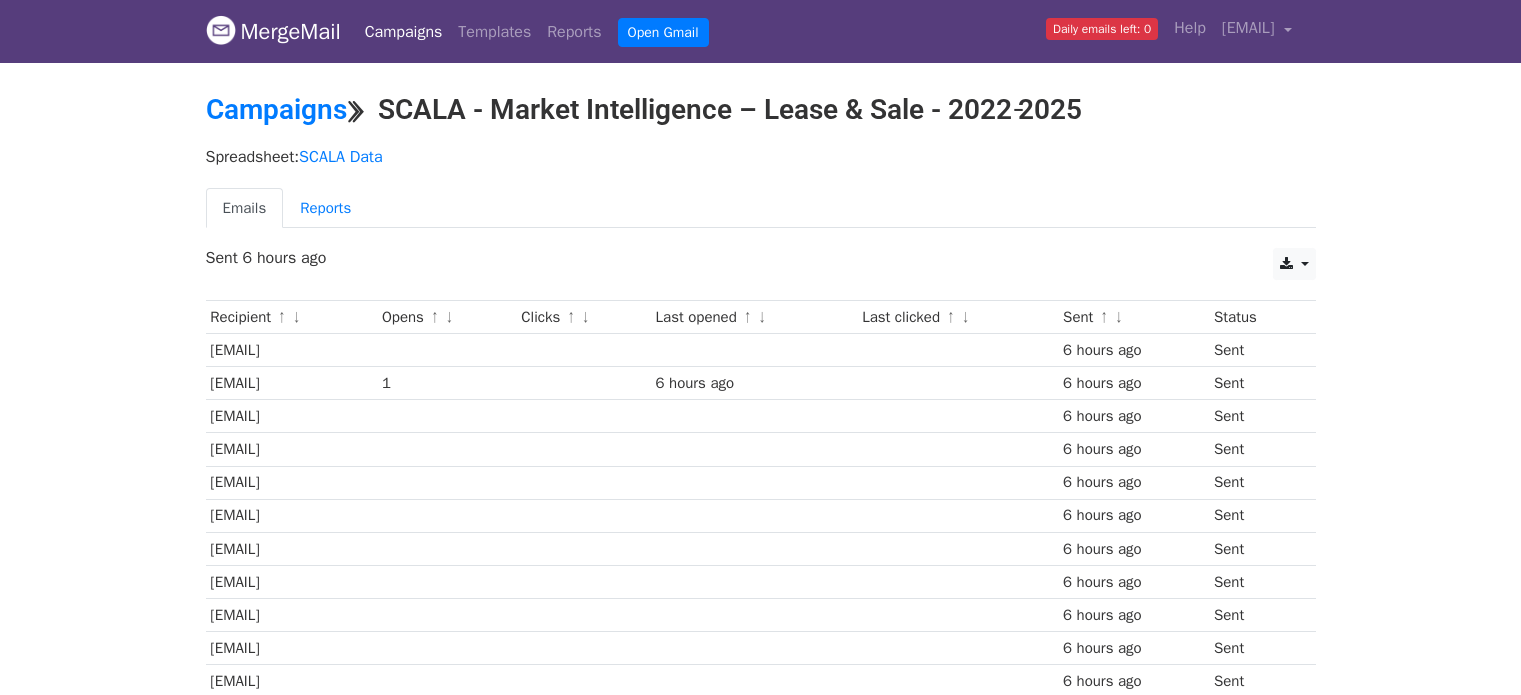 scroll, scrollTop: 0, scrollLeft: 0, axis: both 